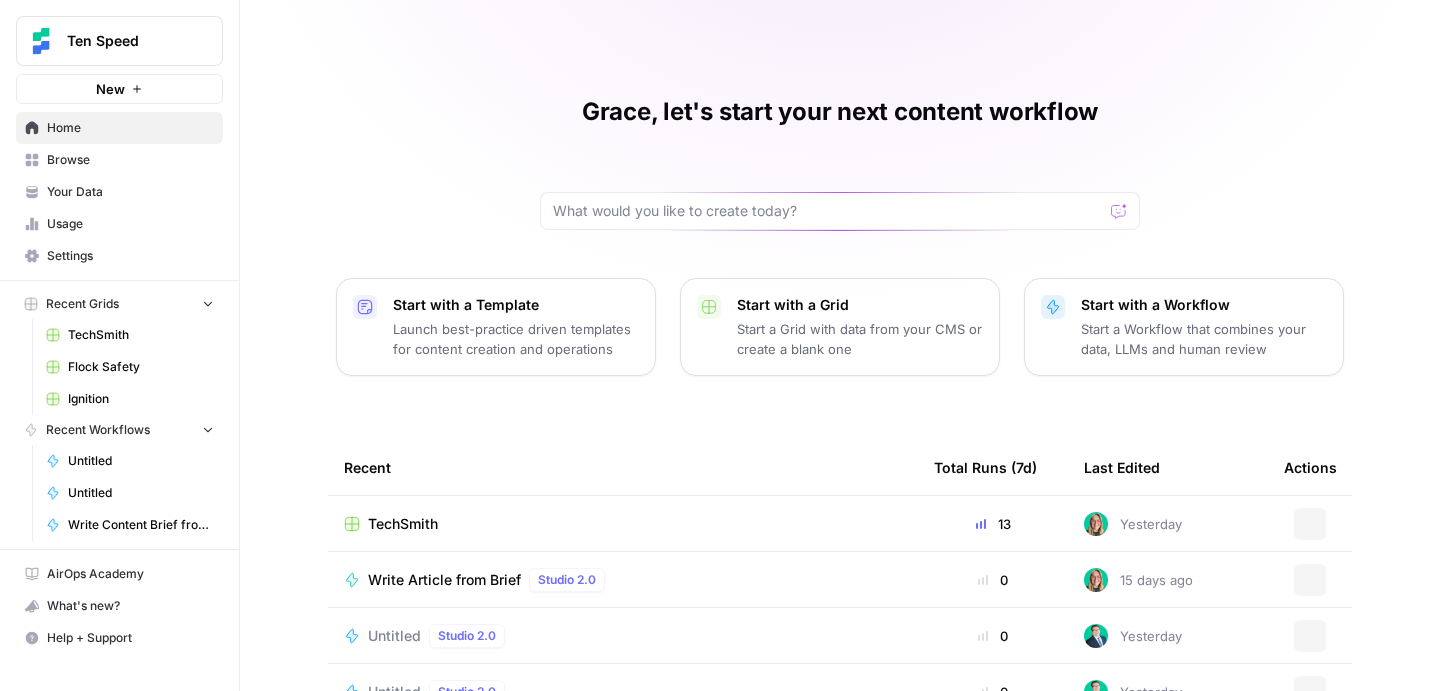 scroll, scrollTop: 0, scrollLeft: 0, axis: both 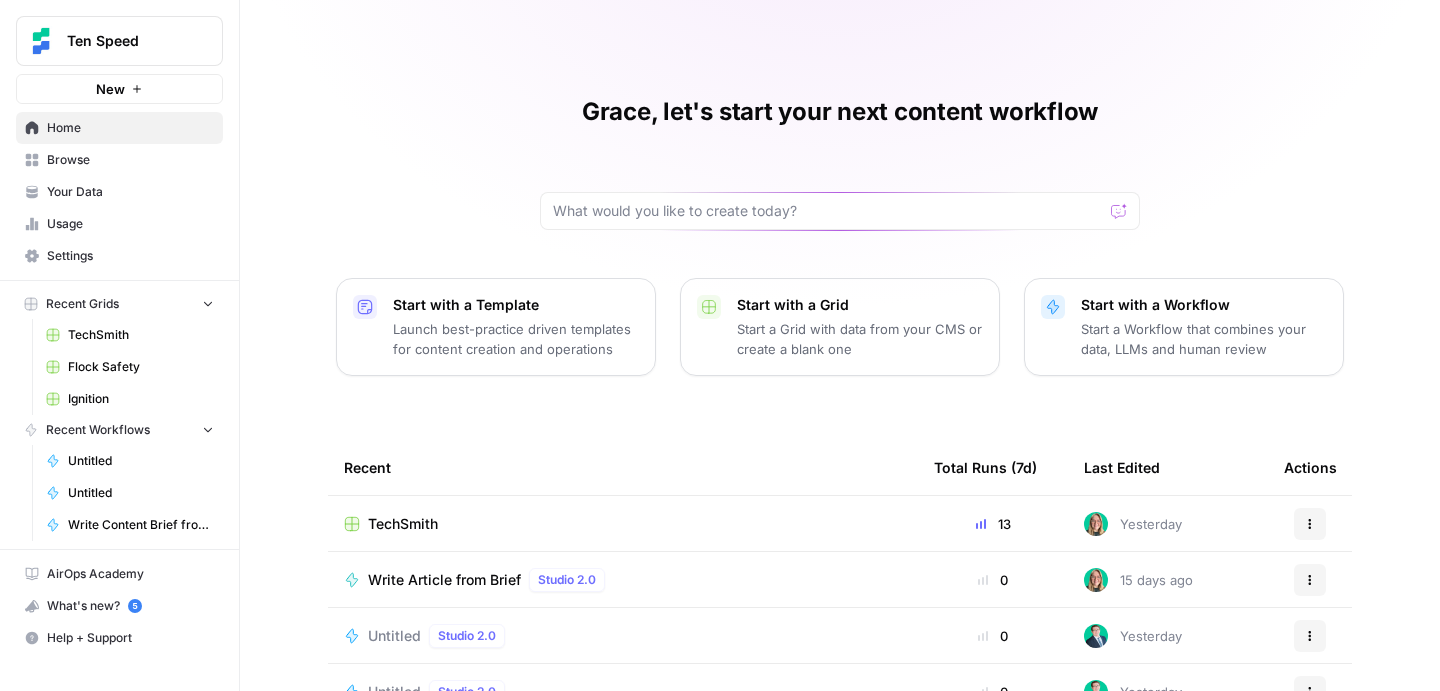 click on "TechSmith" at bounding box center [403, 524] 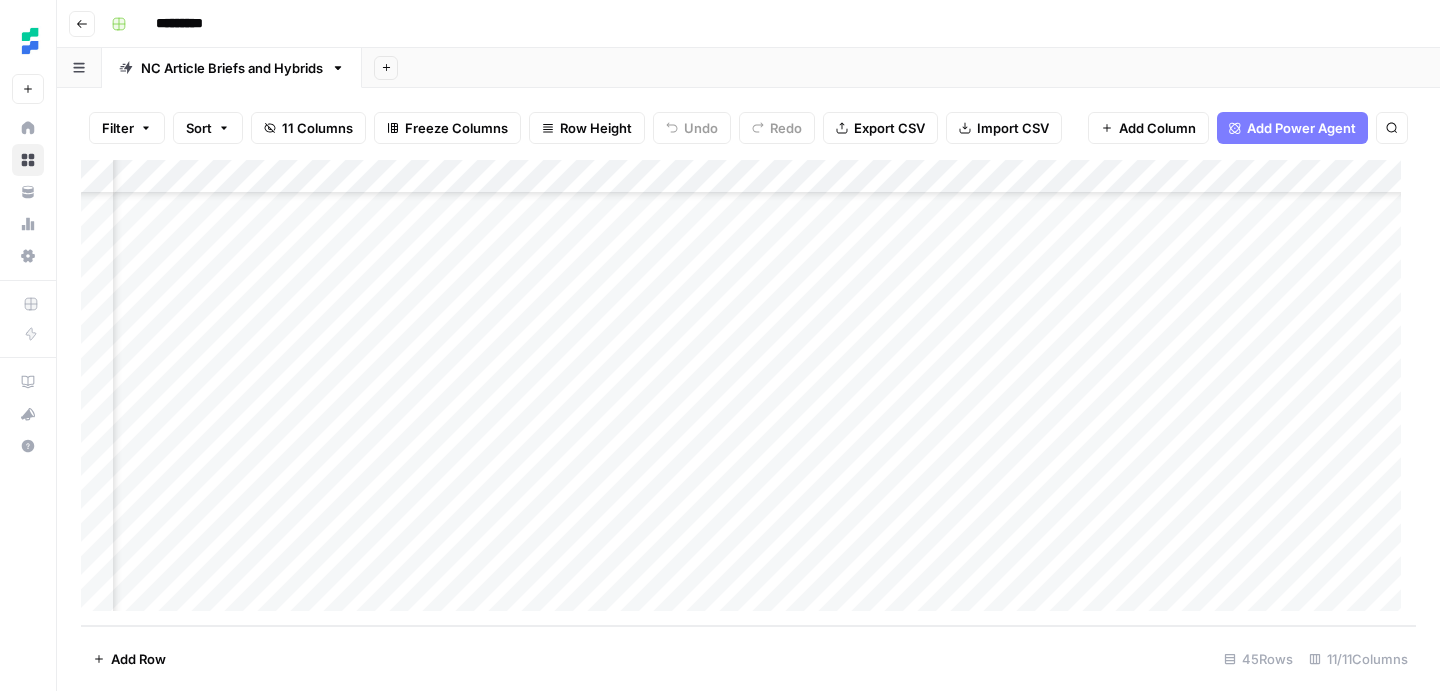 scroll, scrollTop: 1145, scrollLeft: 160, axis: both 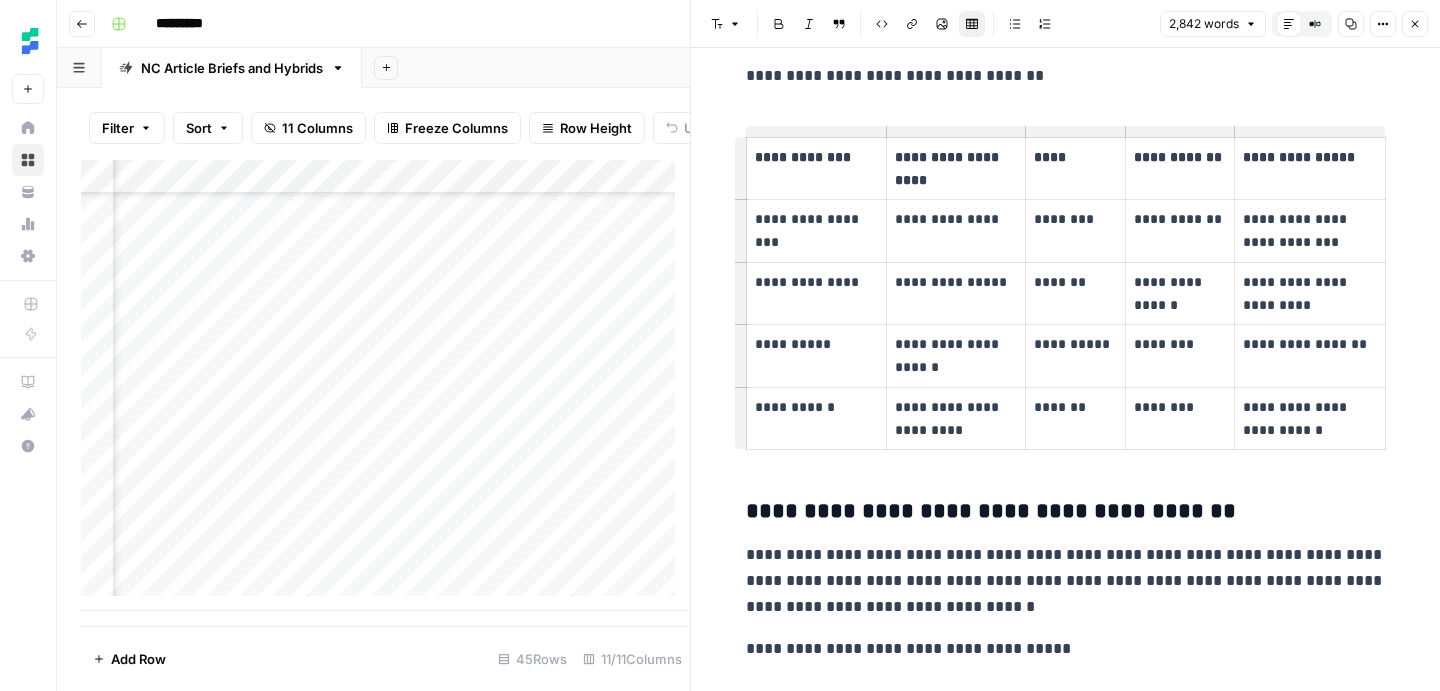 drag, startPoint x: 776, startPoint y: 122, endPoint x: 900, endPoint y: 107, distance: 124.90396 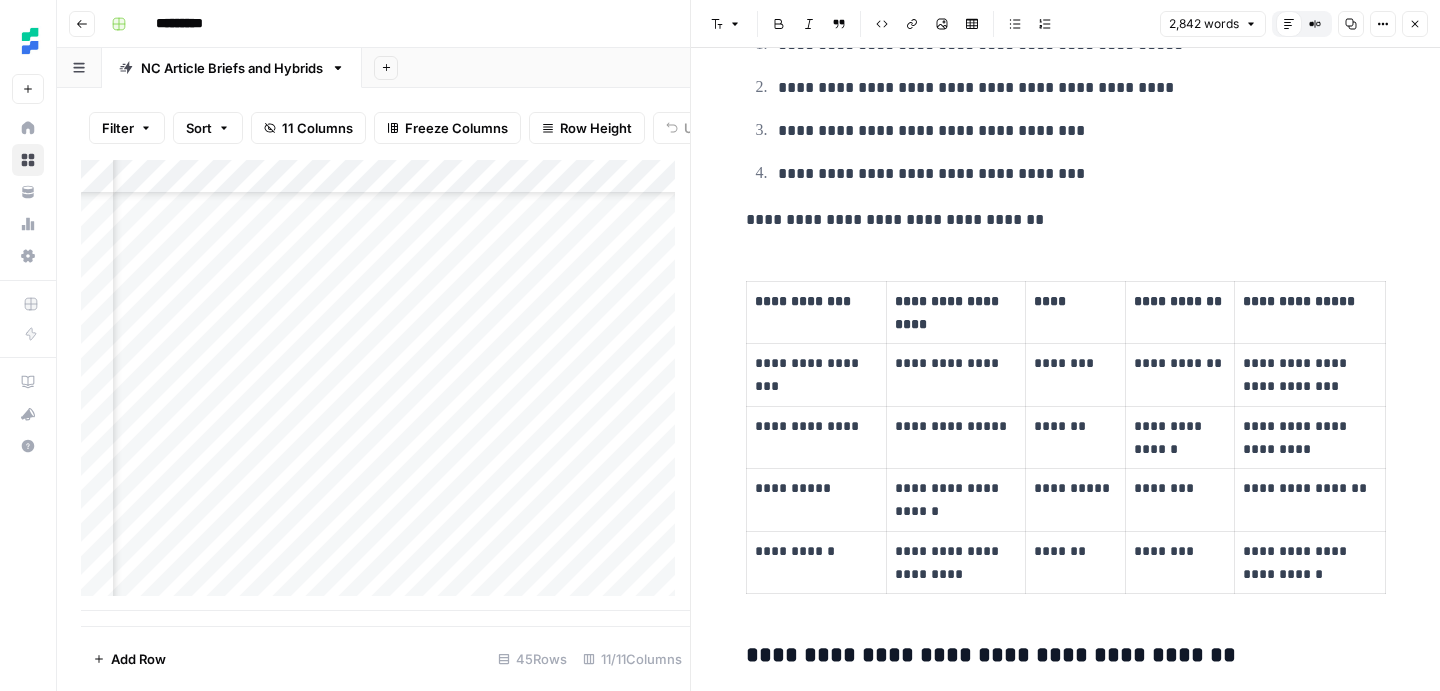 scroll, scrollTop: 4732, scrollLeft: 0, axis: vertical 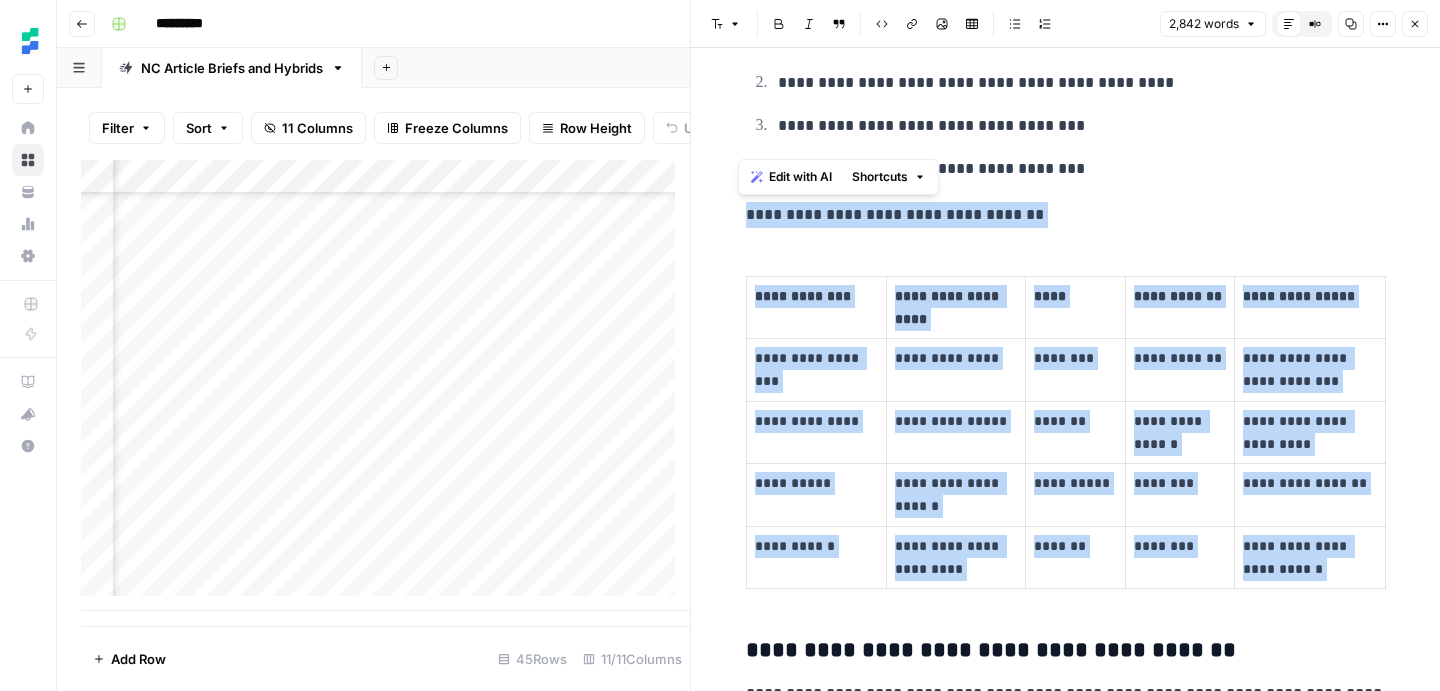 drag, startPoint x: 737, startPoint y: 210, endPoint x: 1279, endPoint y: 591, distance: 662.51416 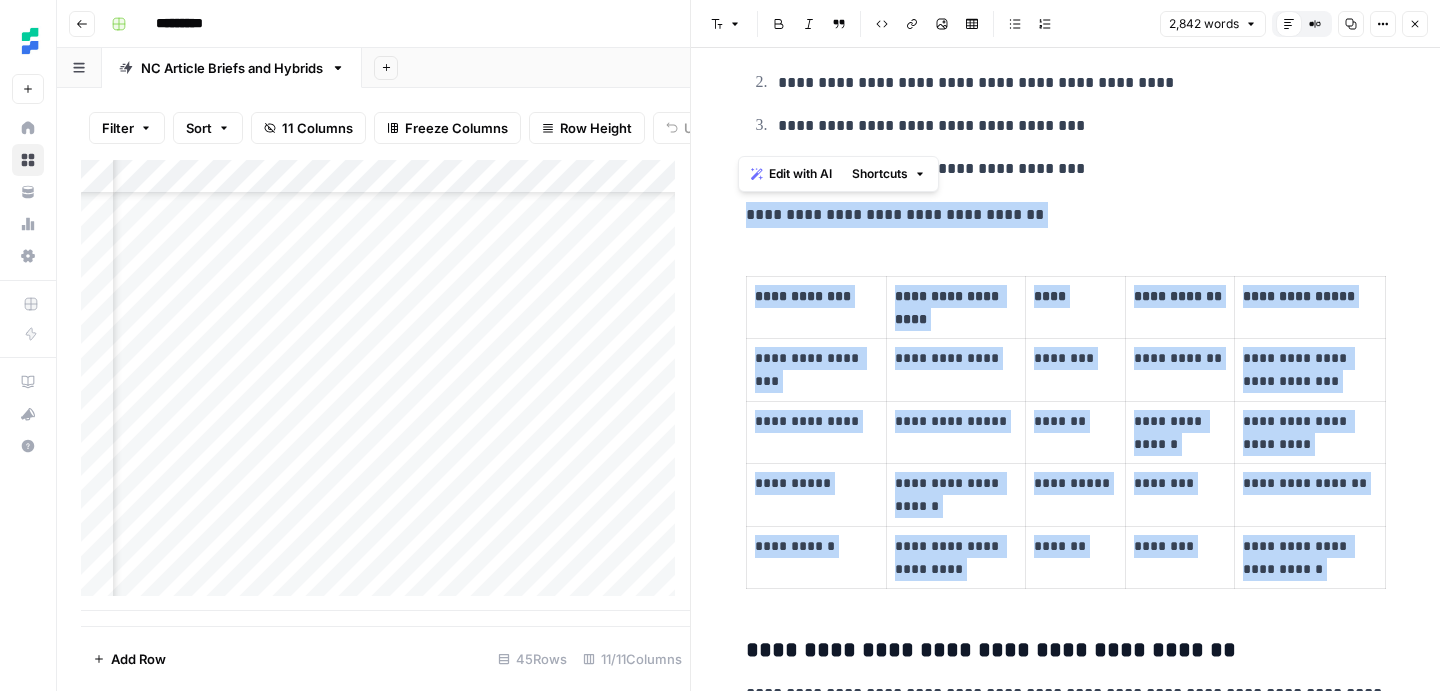scroll, scrollTop: 5392, scrollLeft: 0, axis: vertical 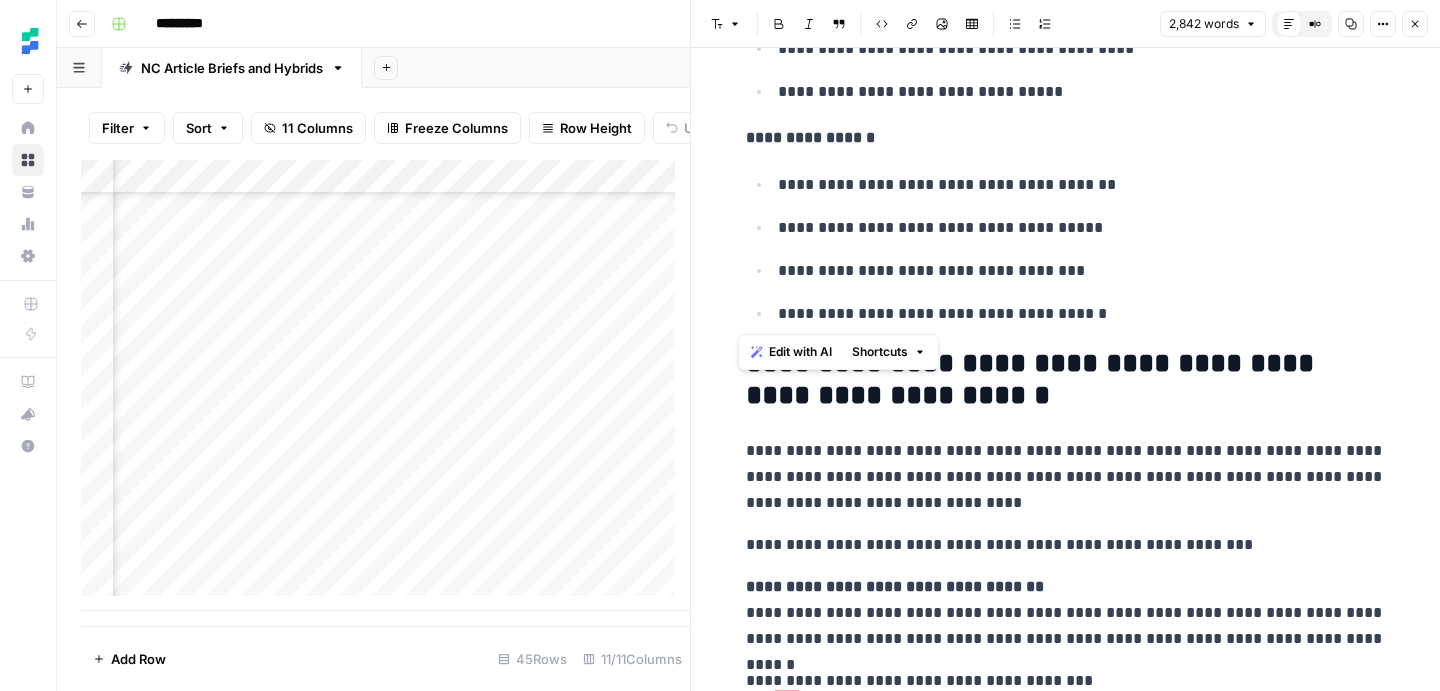 drag, startPoint x: 744, startPoint y: 112, endPoint x: 1112, endPoint y: 321, distance: 423.20798 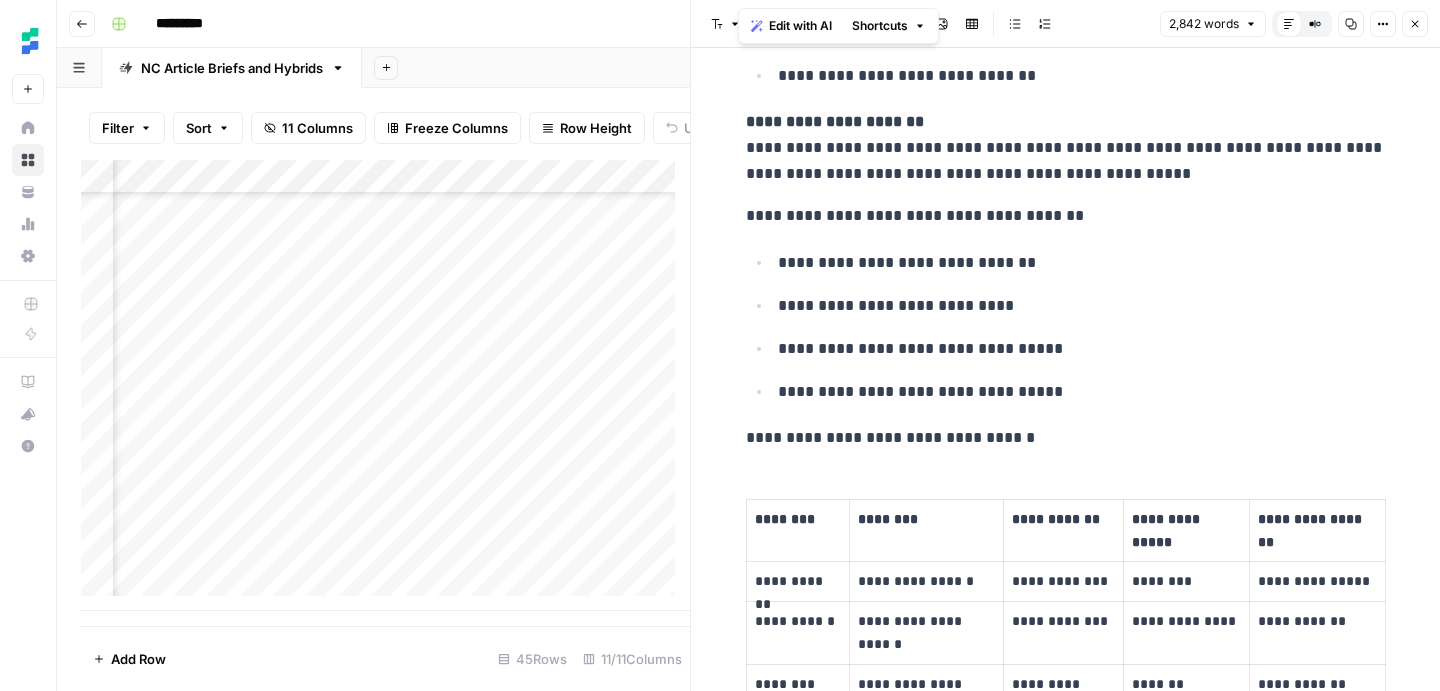 scroll, scrollTop: 12344, scrollLeft: 0, axis: vertical 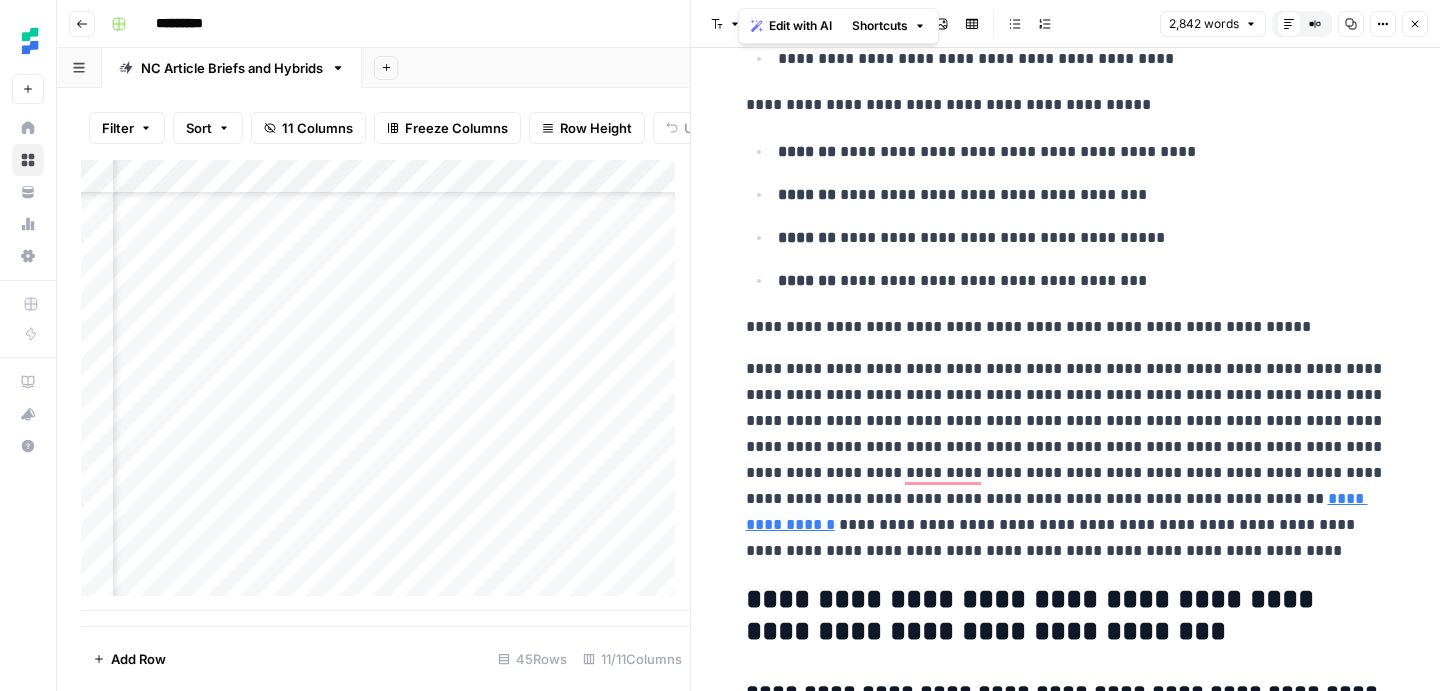click on "**********" at bounding box center (1057, 511) 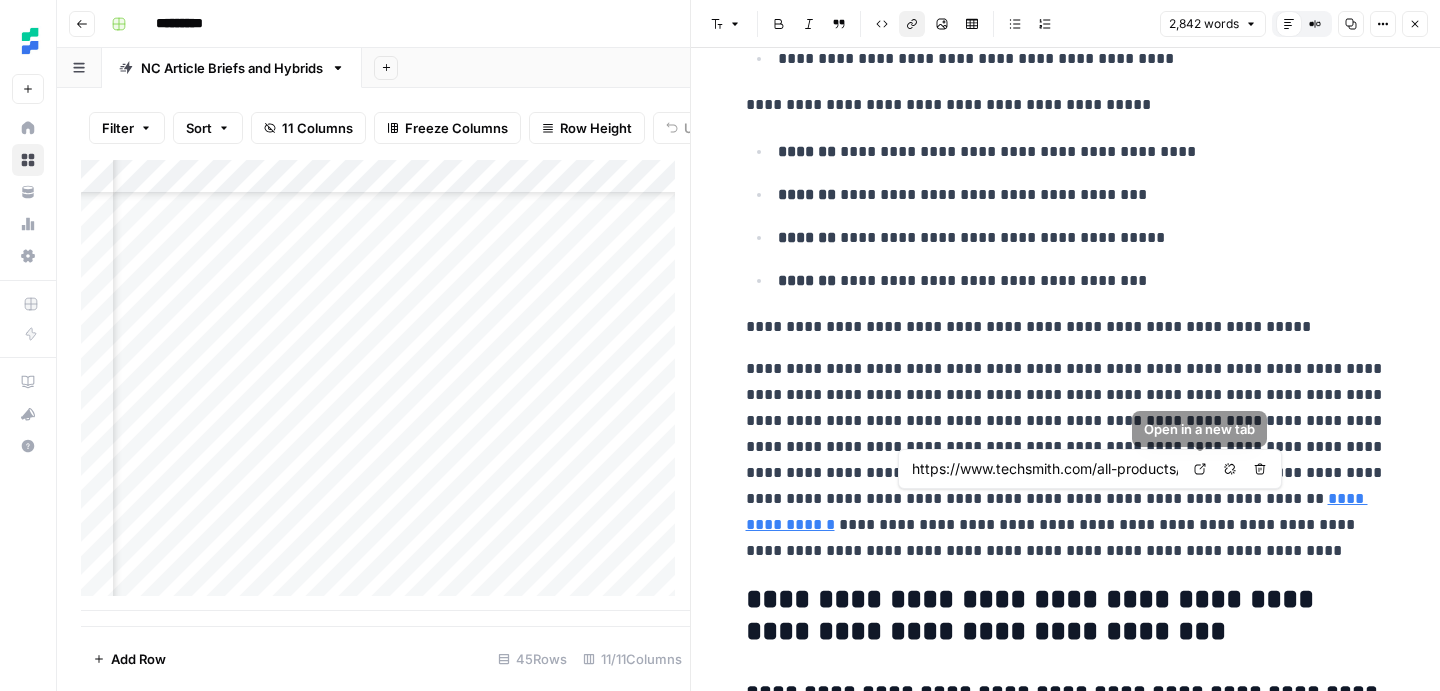 click on "https://www.techsmith.com/all-products/" at bounding box center (1045, 469) 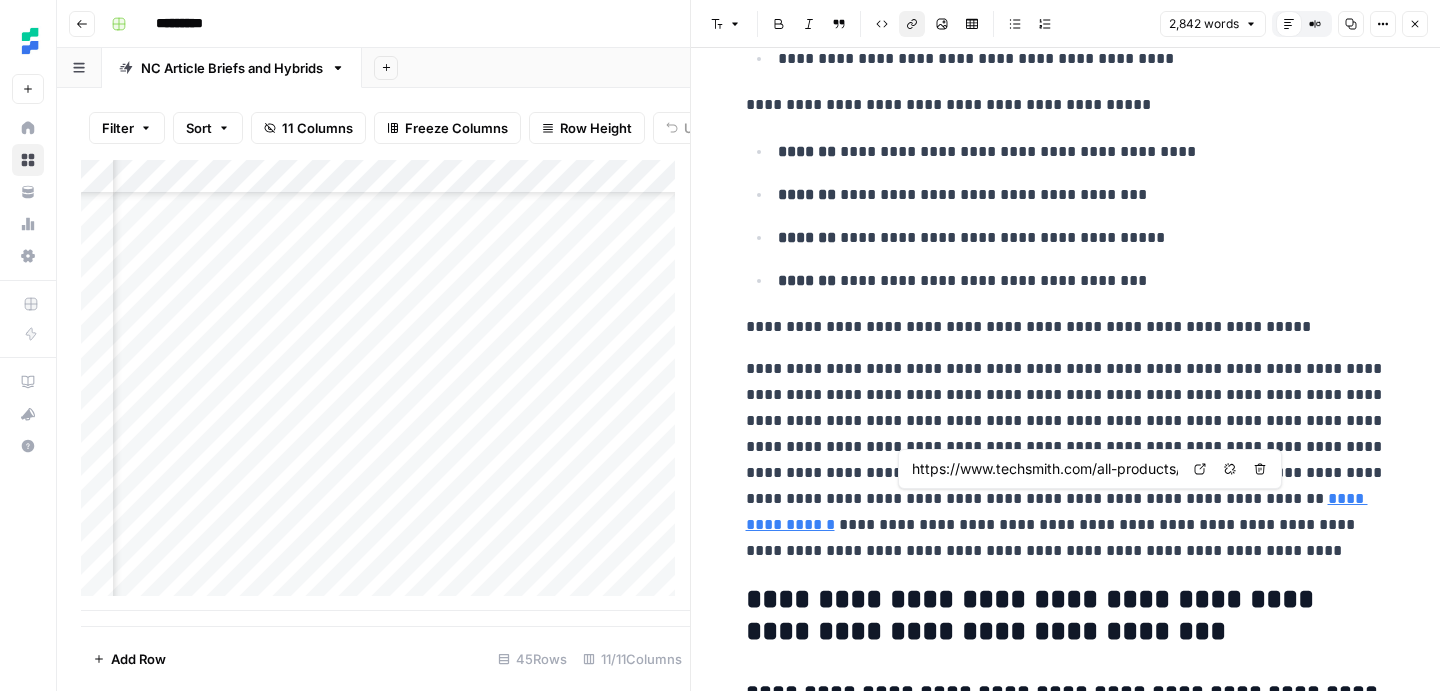 click on "https://www.techsmith.com/all-products/" at bounding box center [1045, 469] 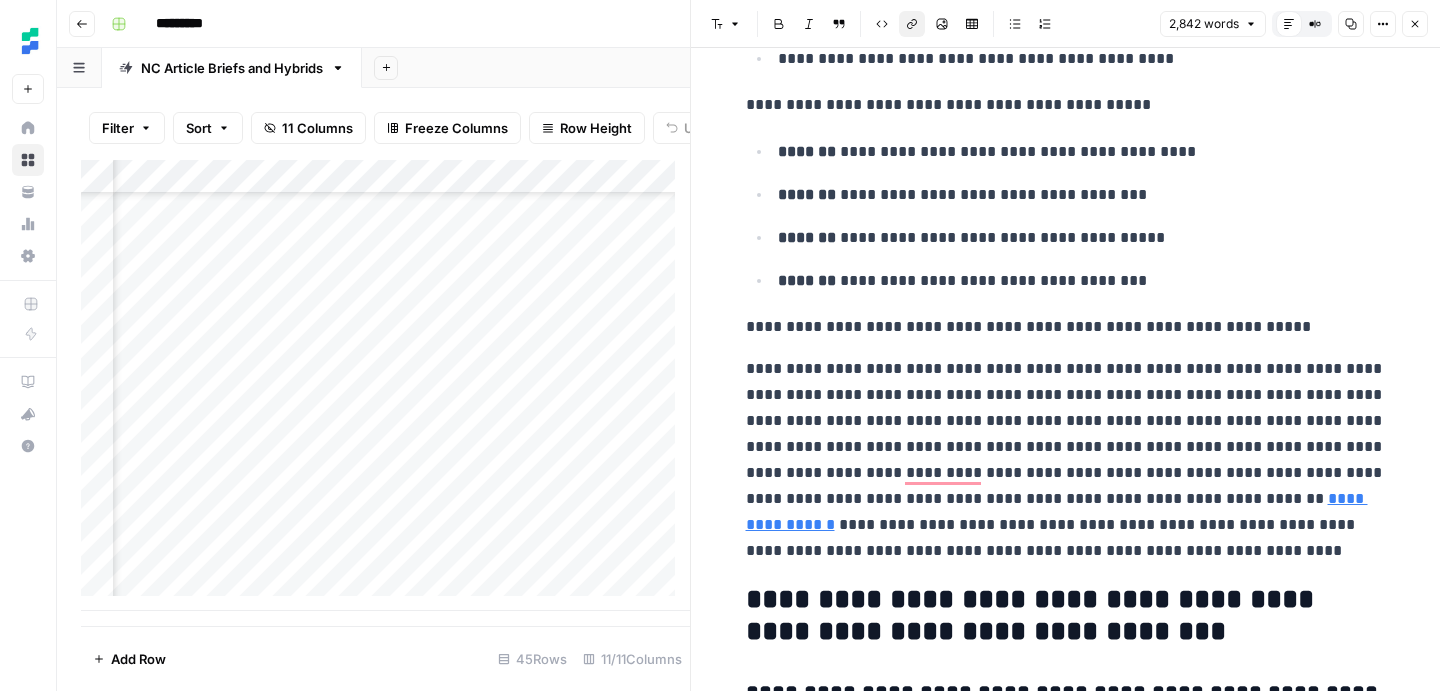click on "Close" at bounding box center [1415, 24] 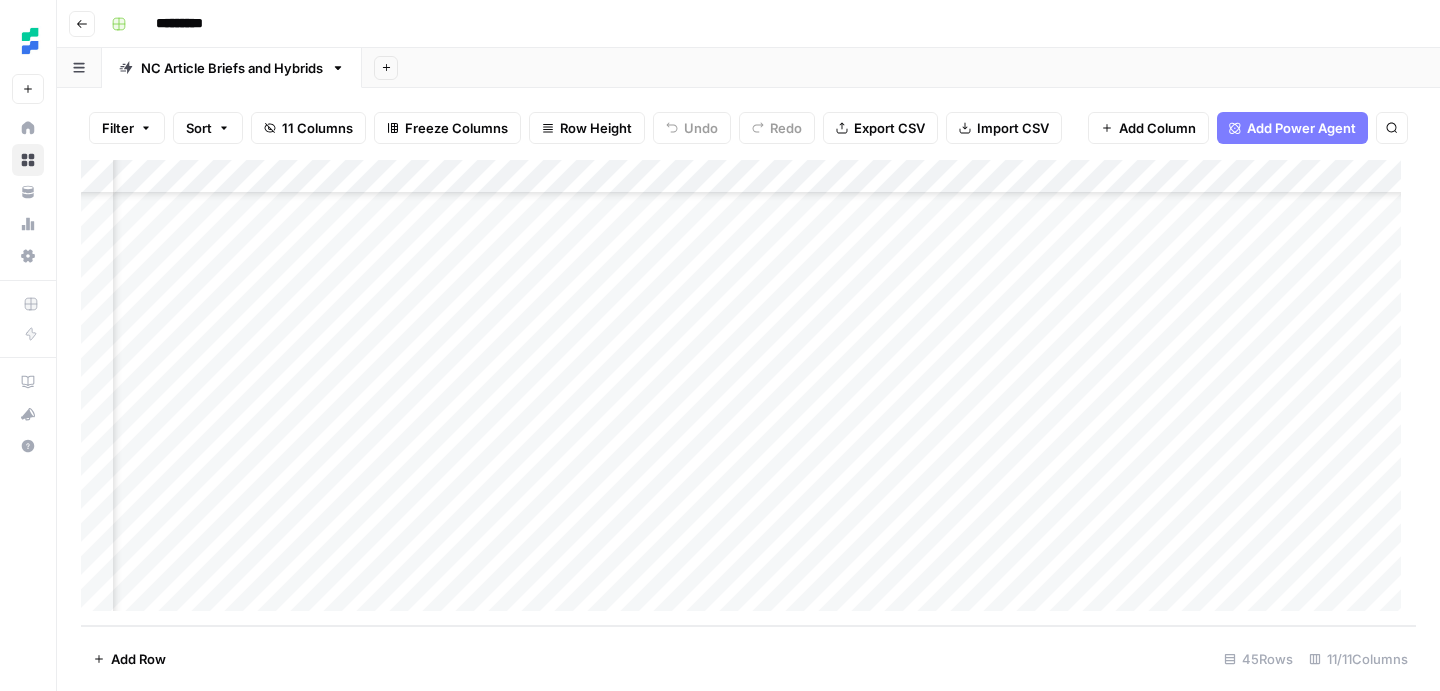 scroll, scrollTop: 1145, scrollLeft: 0, axis: vertical 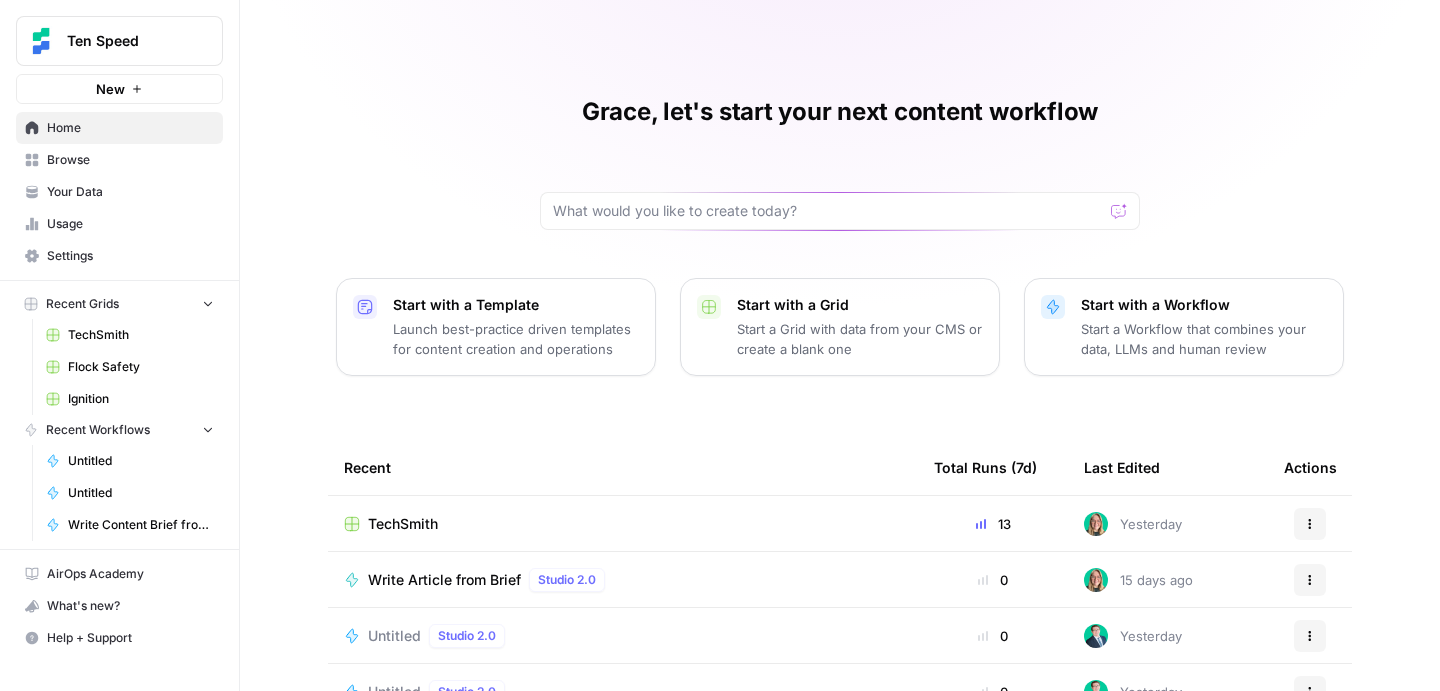 click on "TechSmith" at bounding box center (403, 524) 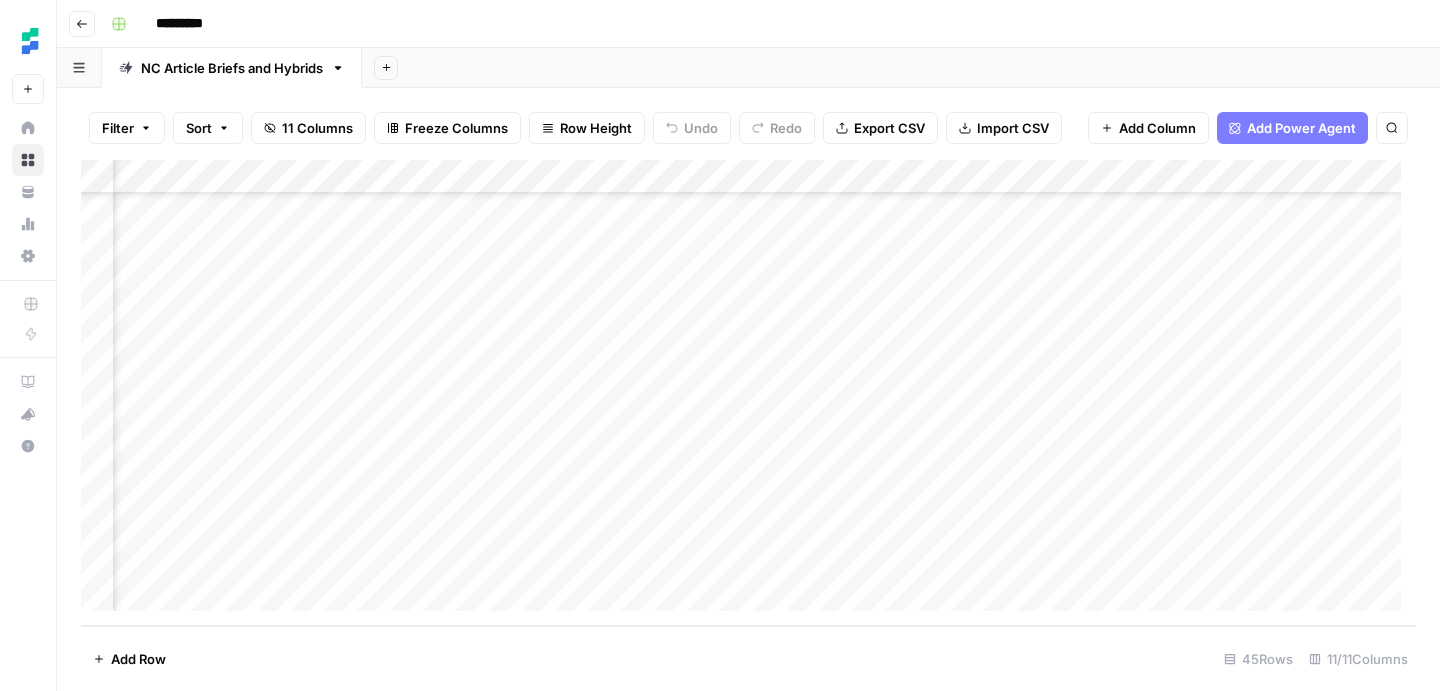 scroll, scrollTop: 1145, scrollLeft: 571, axis: both 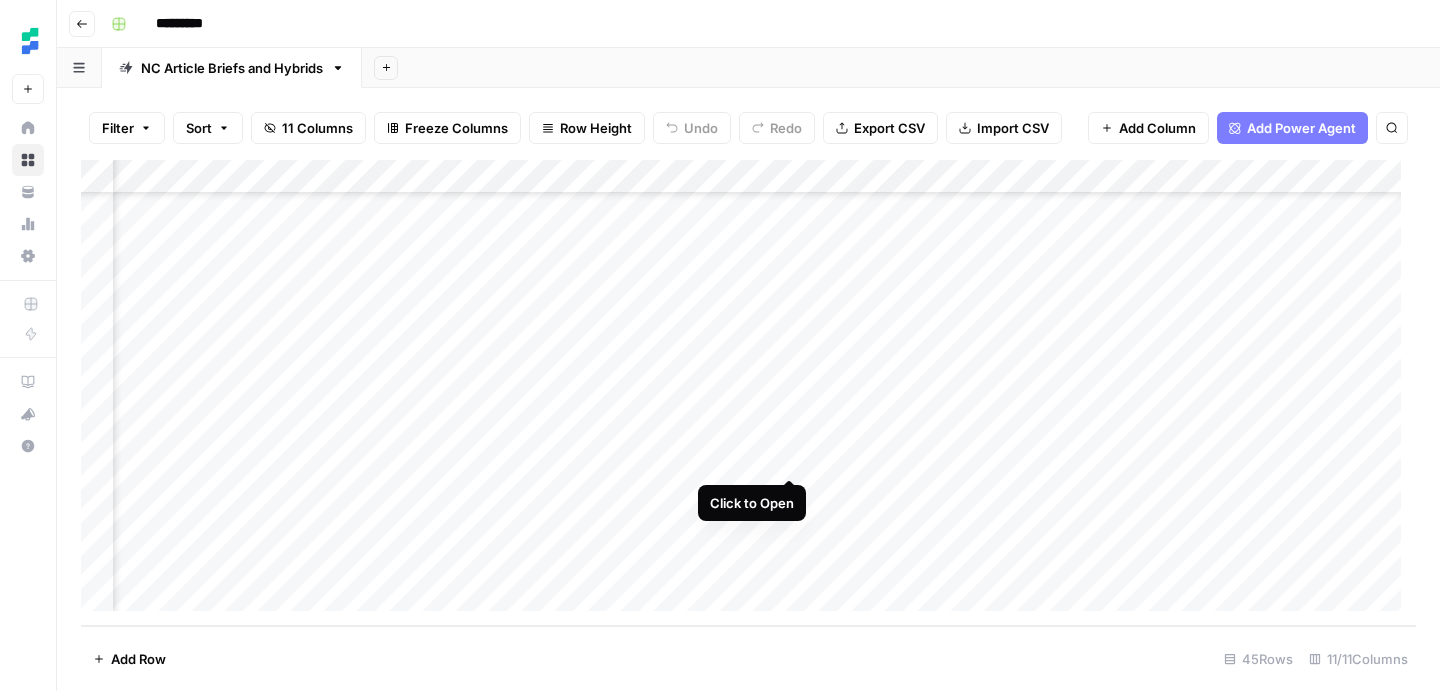 click on "Add Column" at bounding box center [748, 393] 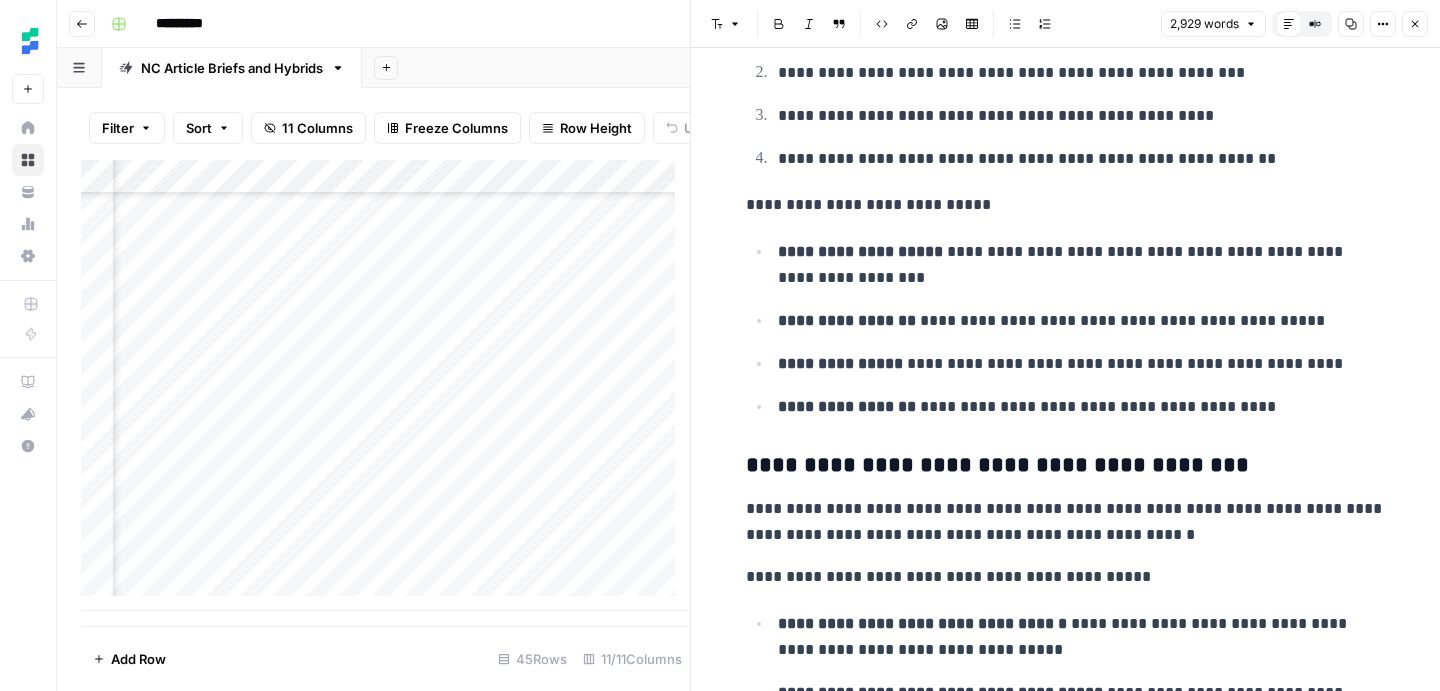 scroll, scrollTop: 3493, scrollLeft: 0, axis: vertical 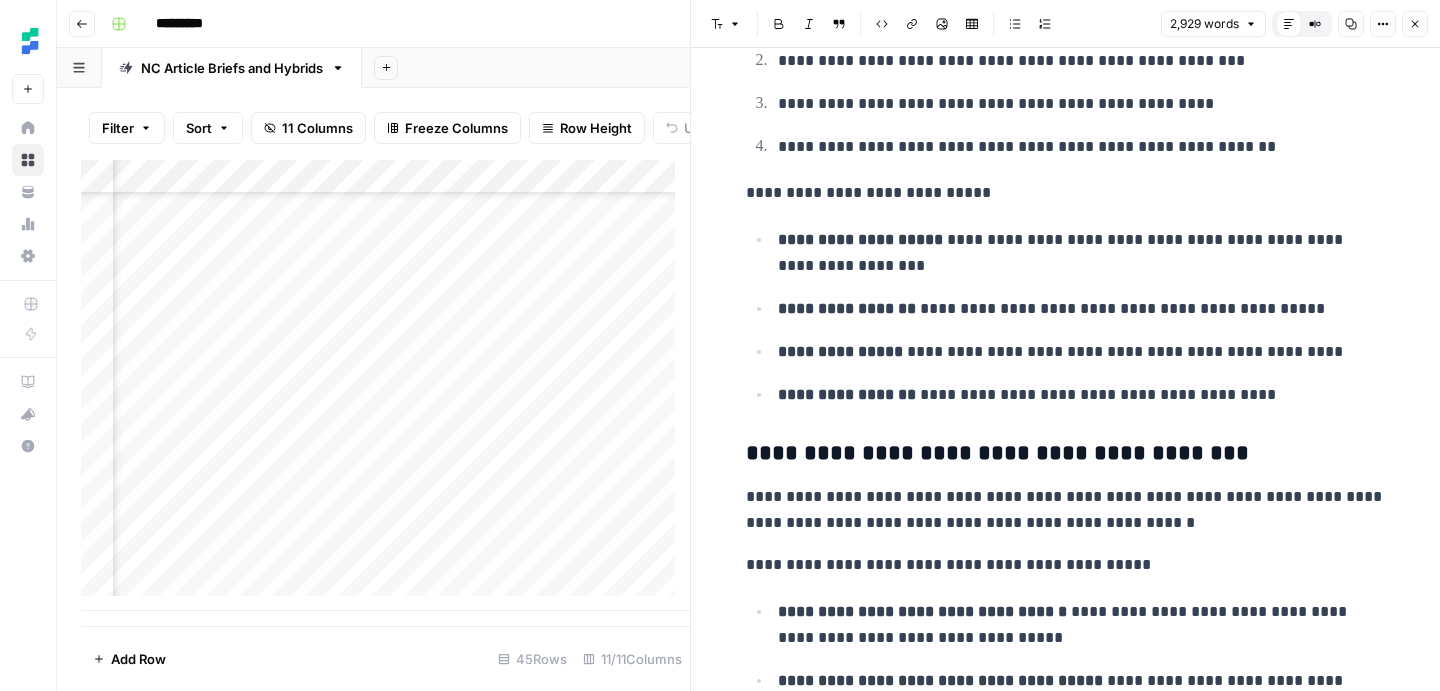 click on "**********" at bounding box center [1082, 309] 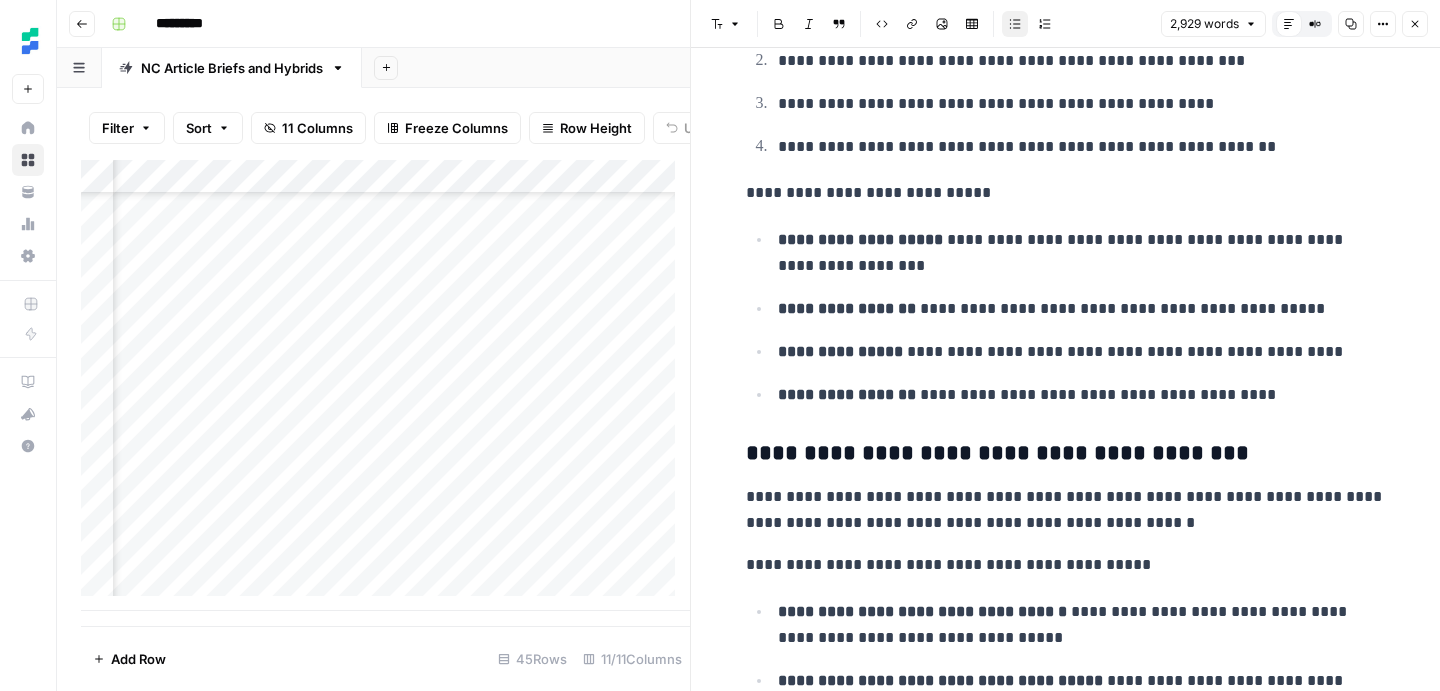 click 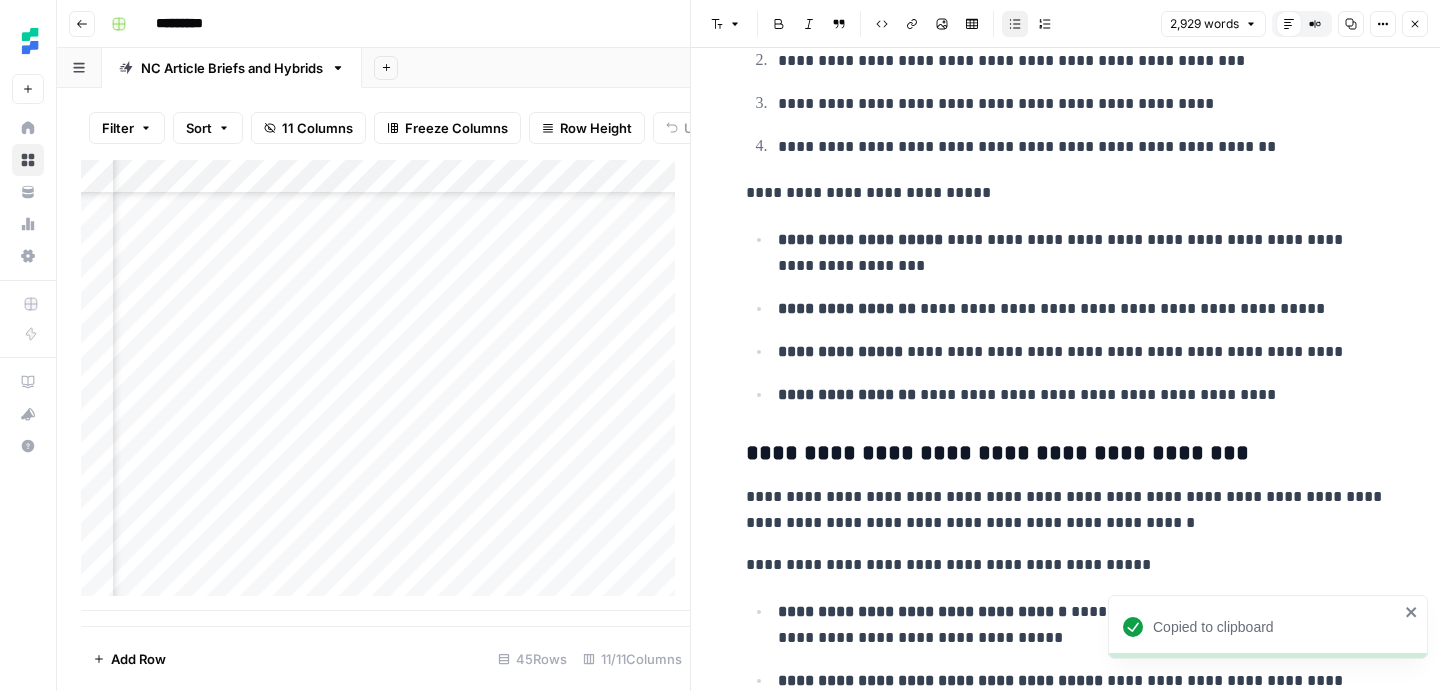 scroll, scrollTop: 3493, scrollLeft: 0, axis: vertical 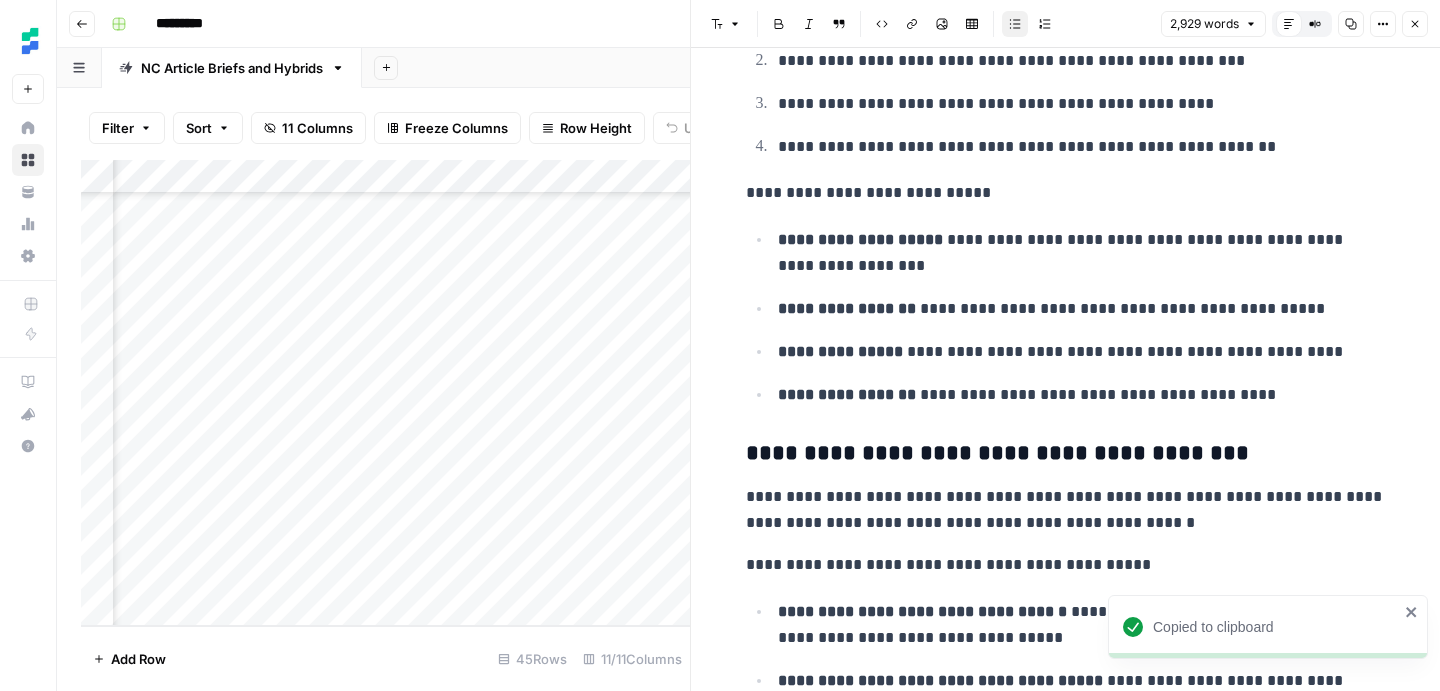 click 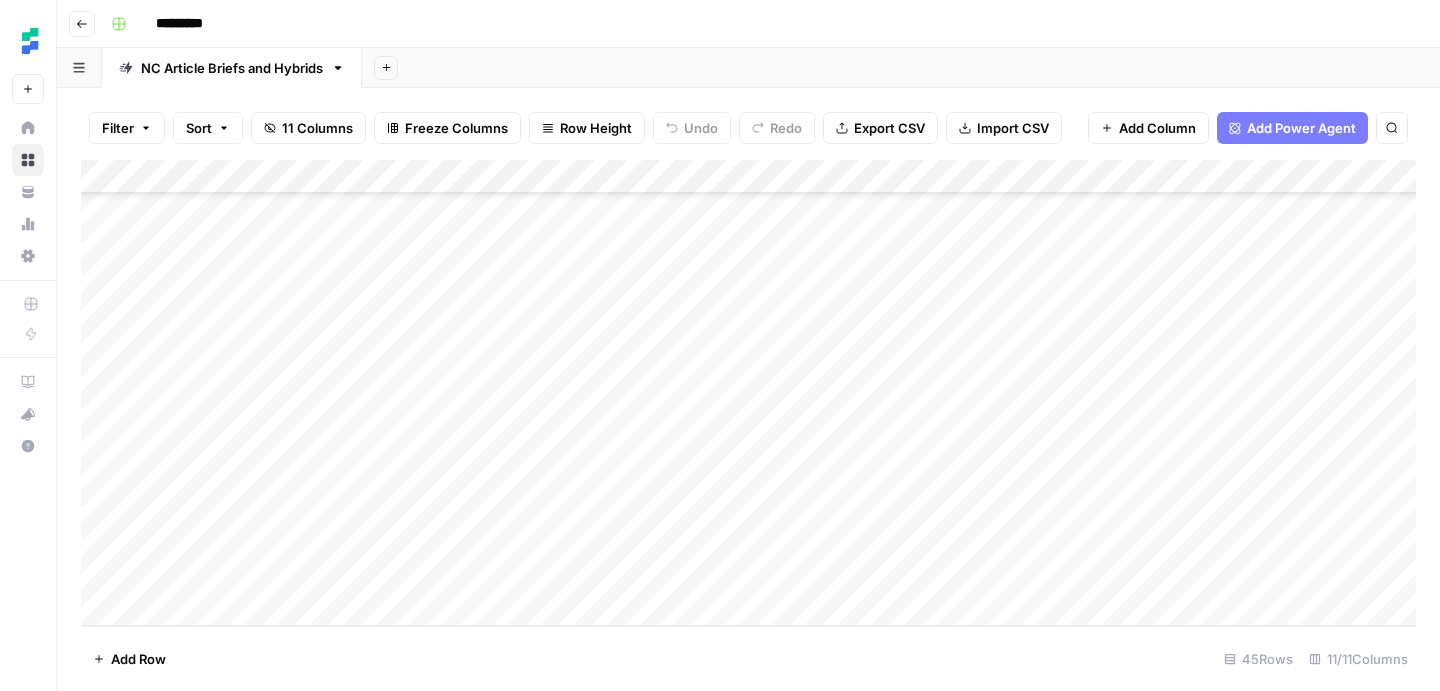 scroll, scrollTop: 1130, scrollLeft: 0, axis: vertical 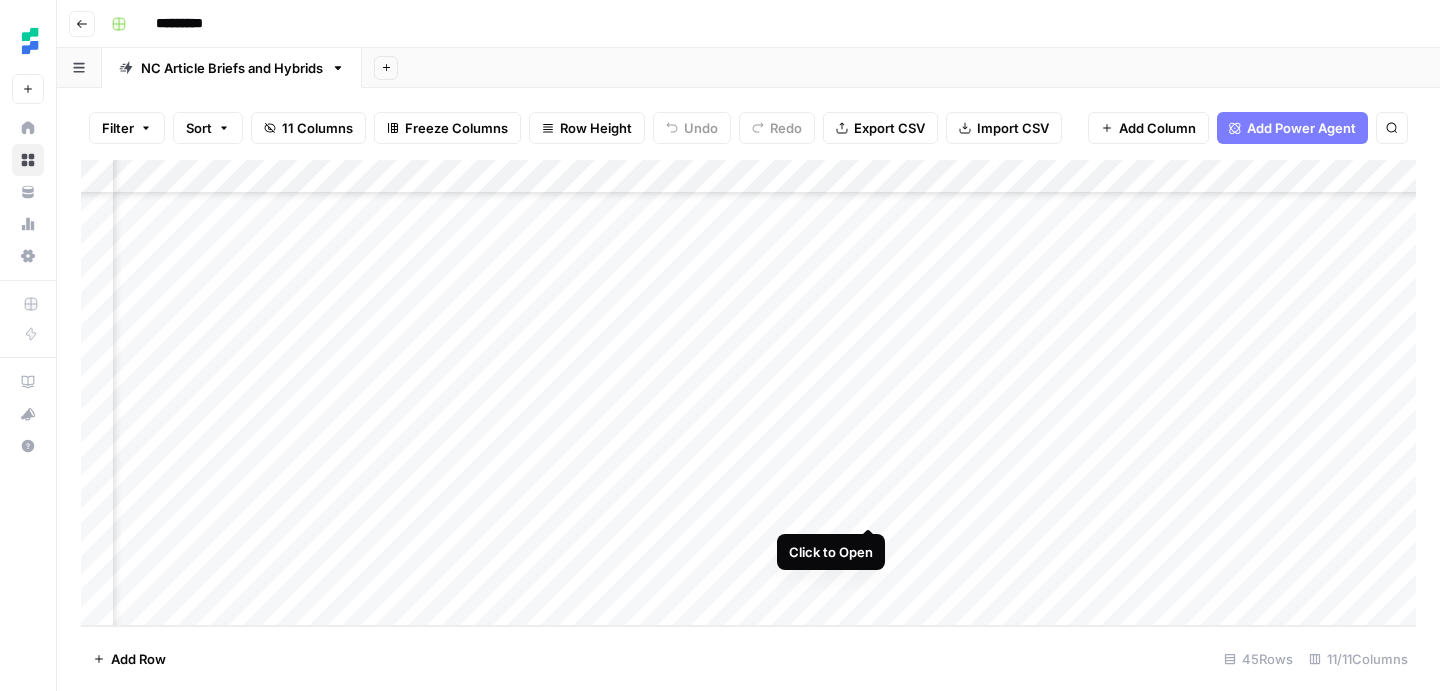 click on "Add Column" at bounding box center (748, 393) 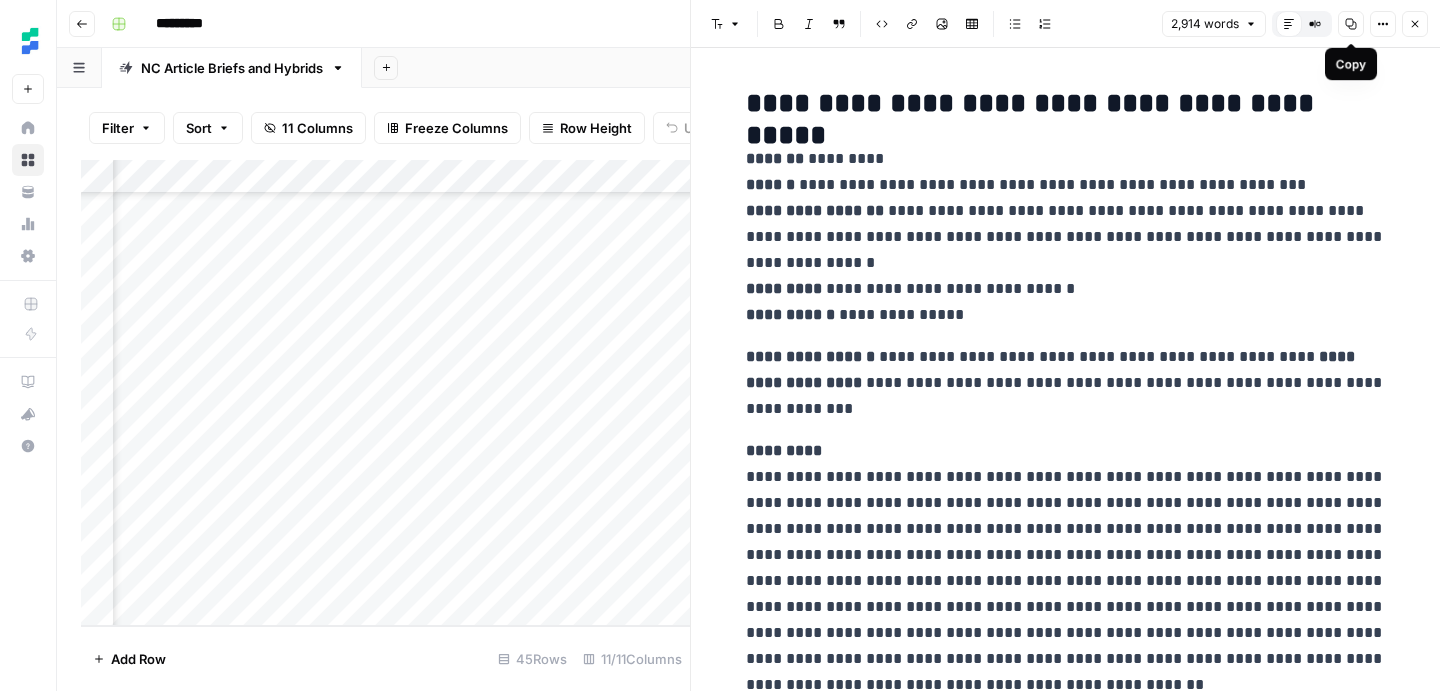click 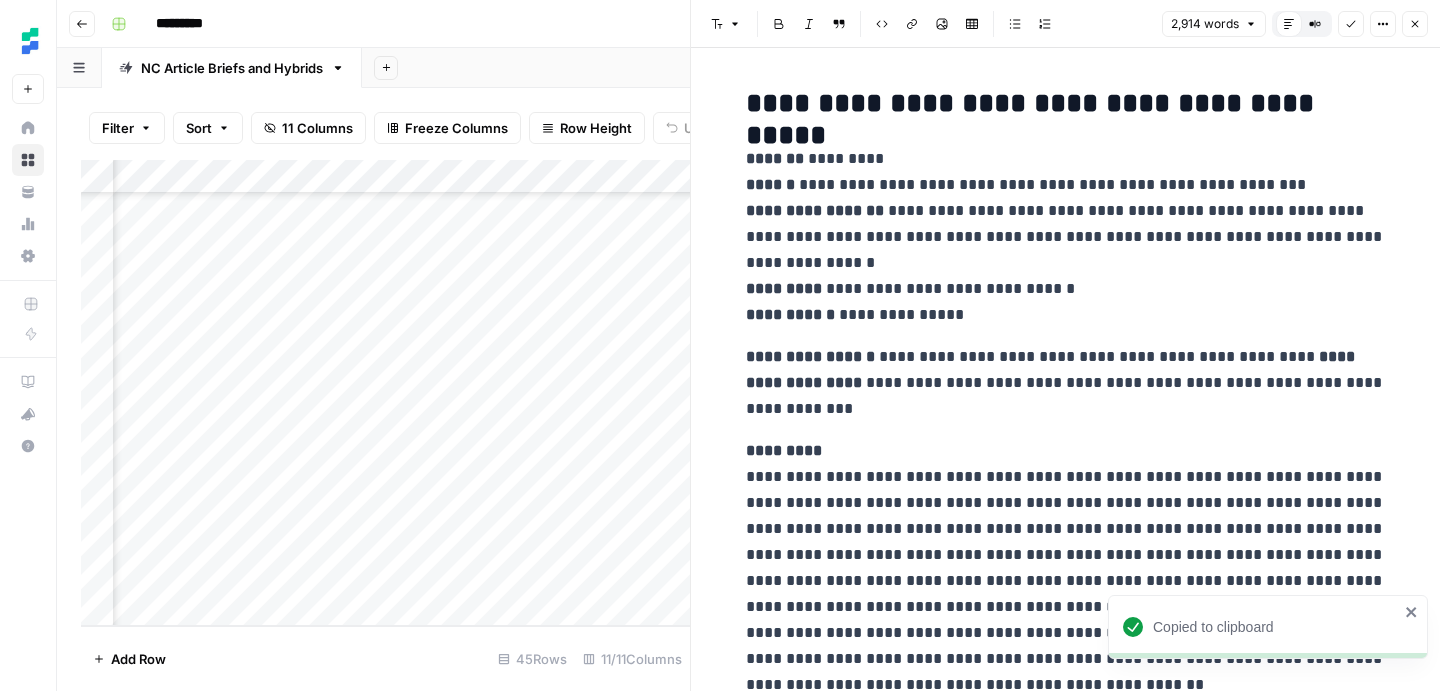 click 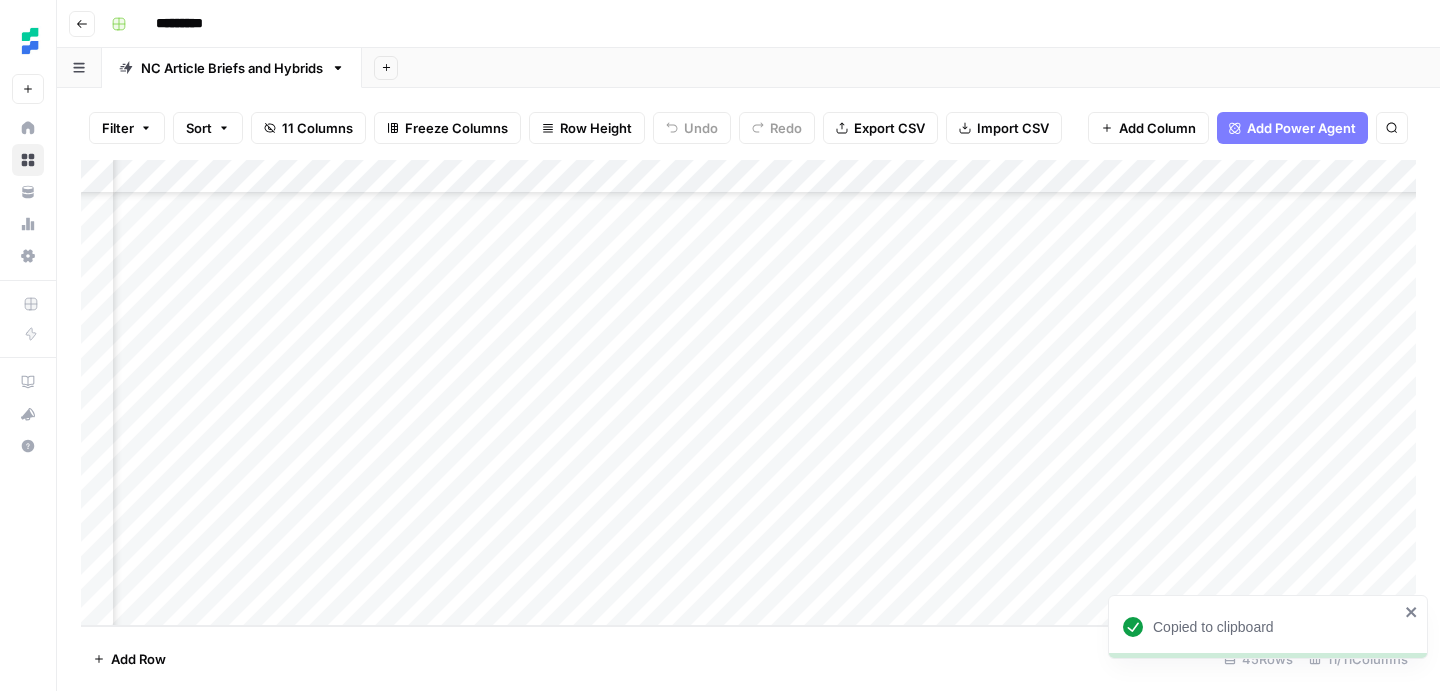 scroll, scrollTop: 1130, scrollLeft: 512, axis: both 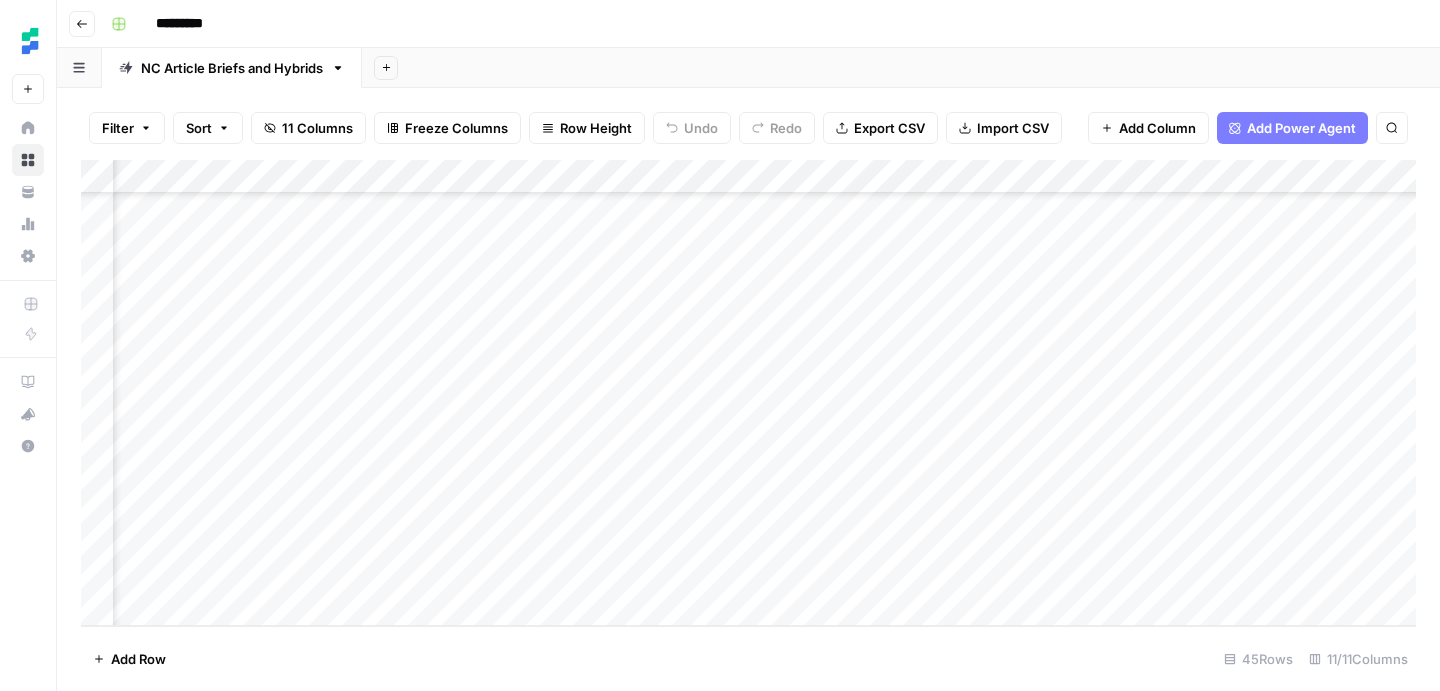 click on "Add Column" at bounding box center [748, 393] 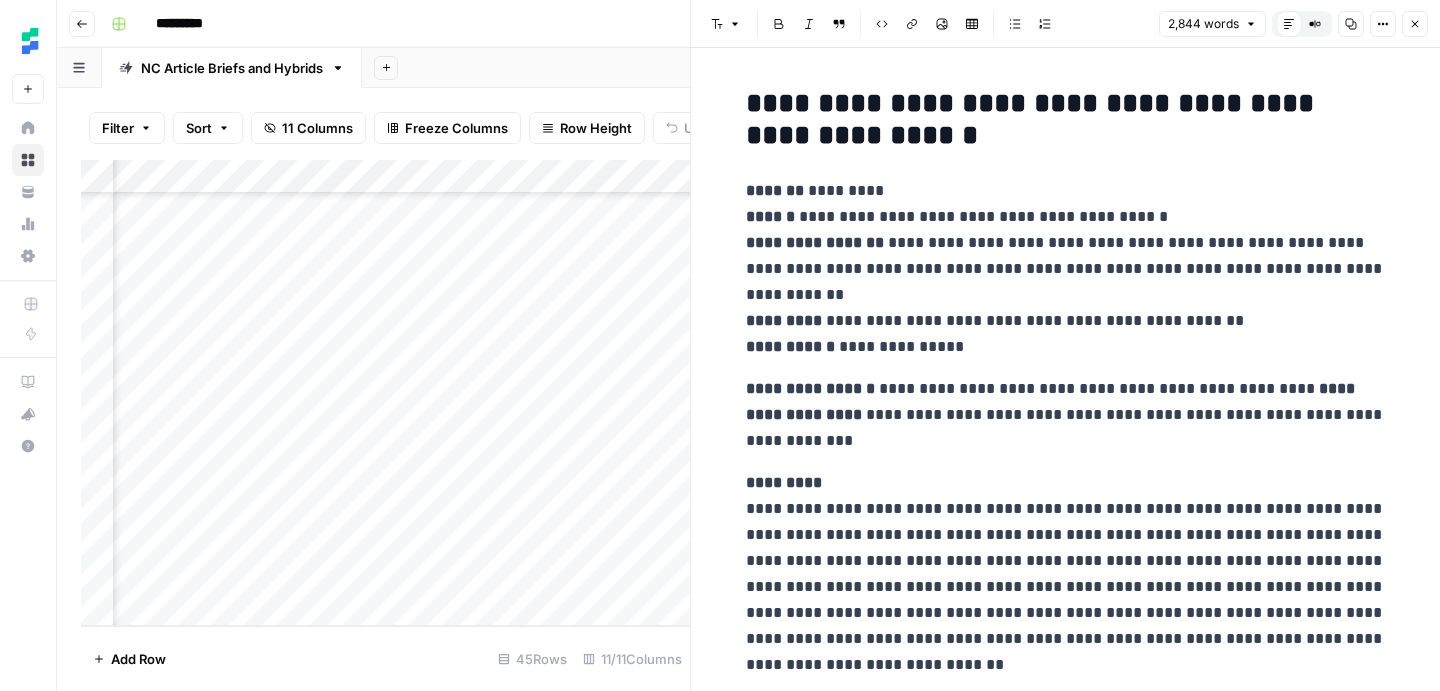 click 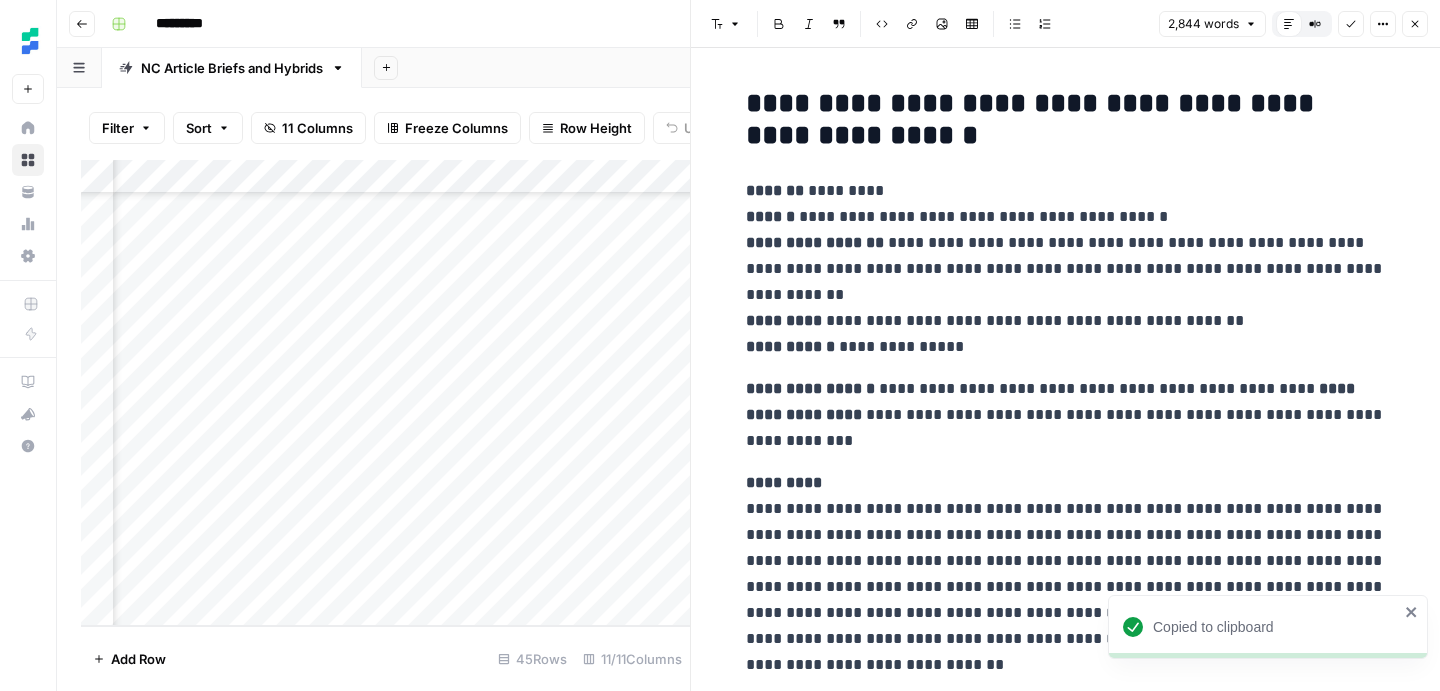 click 